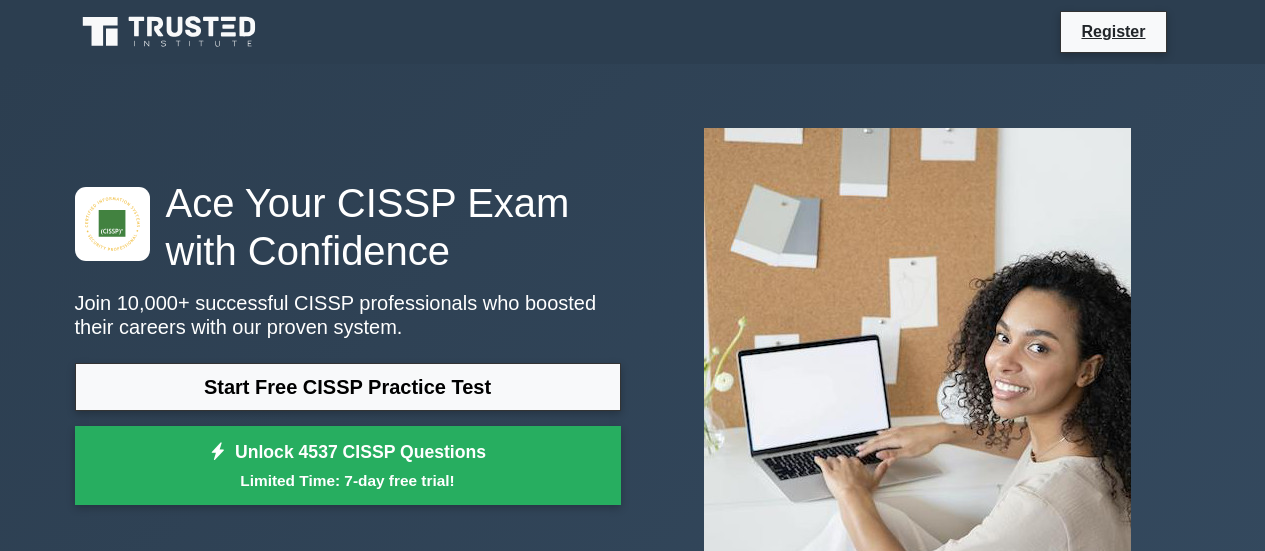 scroll, scrollTop: 0, scrollLeft: 0, axis: both 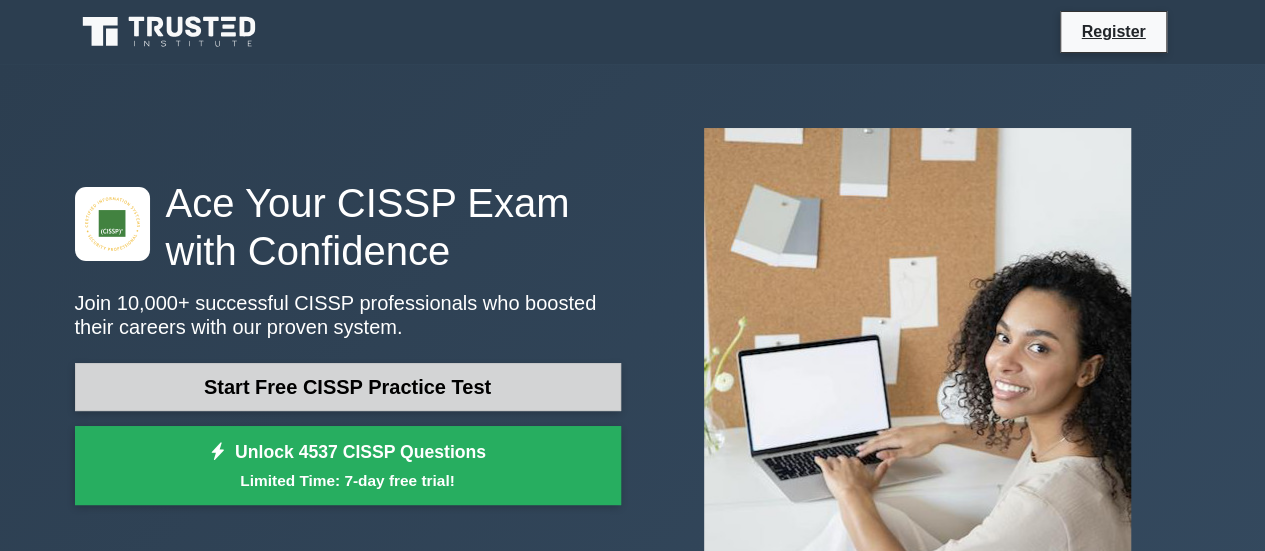 click on "Start Free CISSP Practice Test" at bounding box center (348, 387) 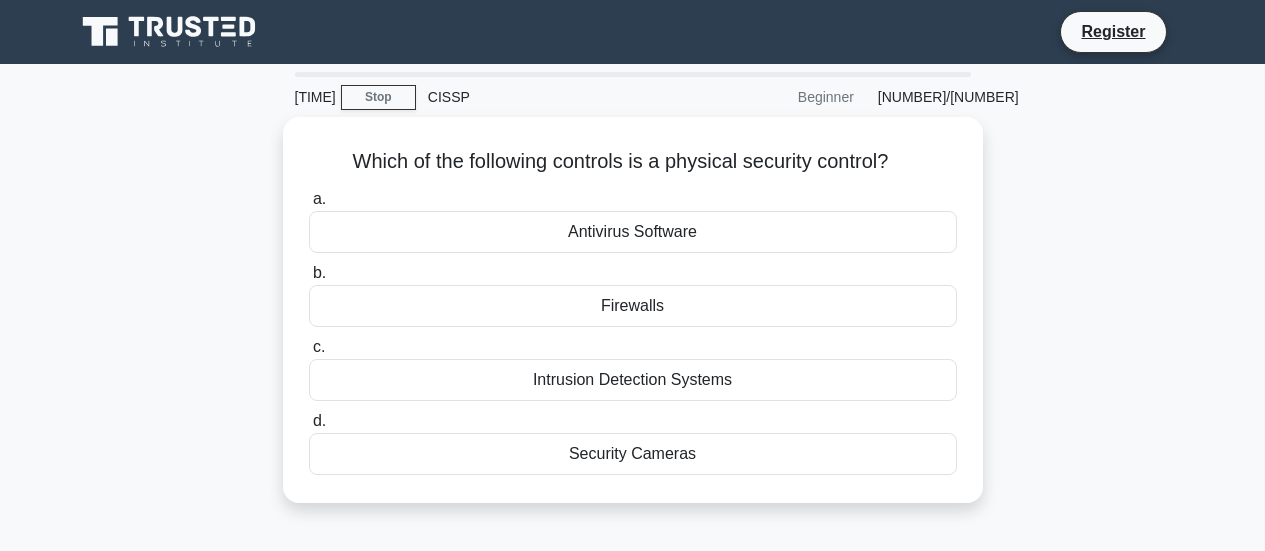scroll, scrollTop: 0, scrollLeft: 0, axis: both 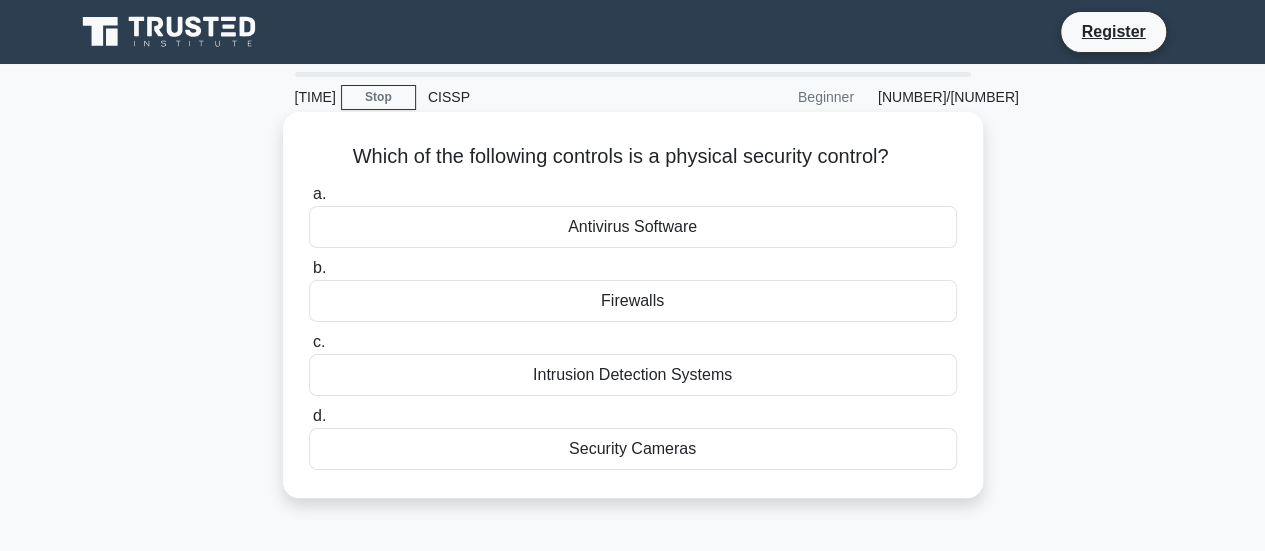 click on "Security Cameras" at bounding box center [633, 449] 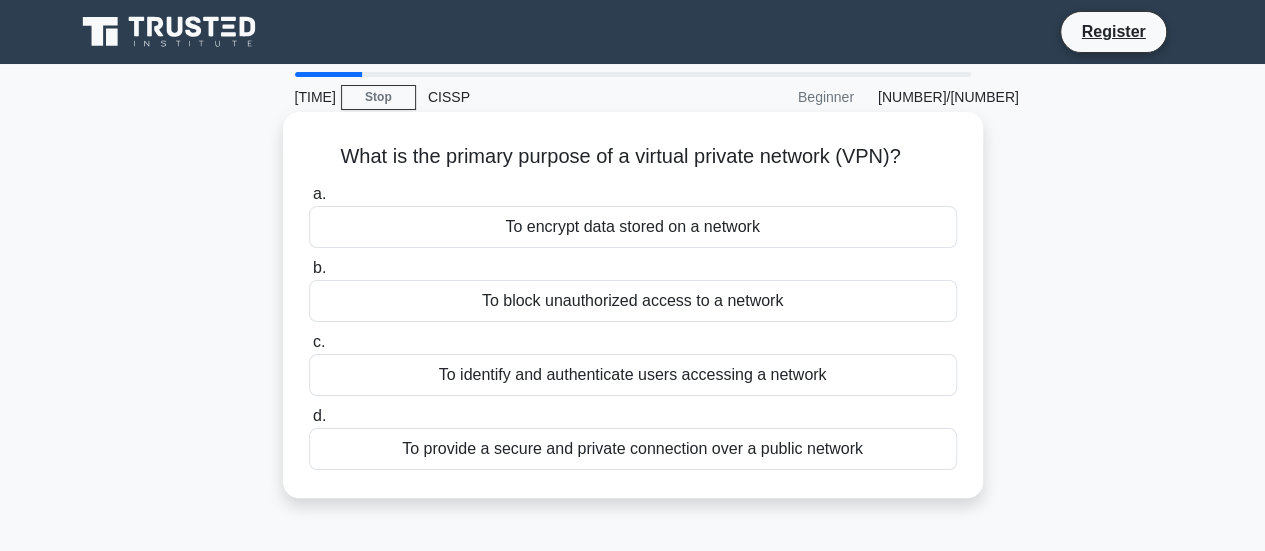 click on "To provide a secure and private connection over a public network" at bounding box center [633, 449] 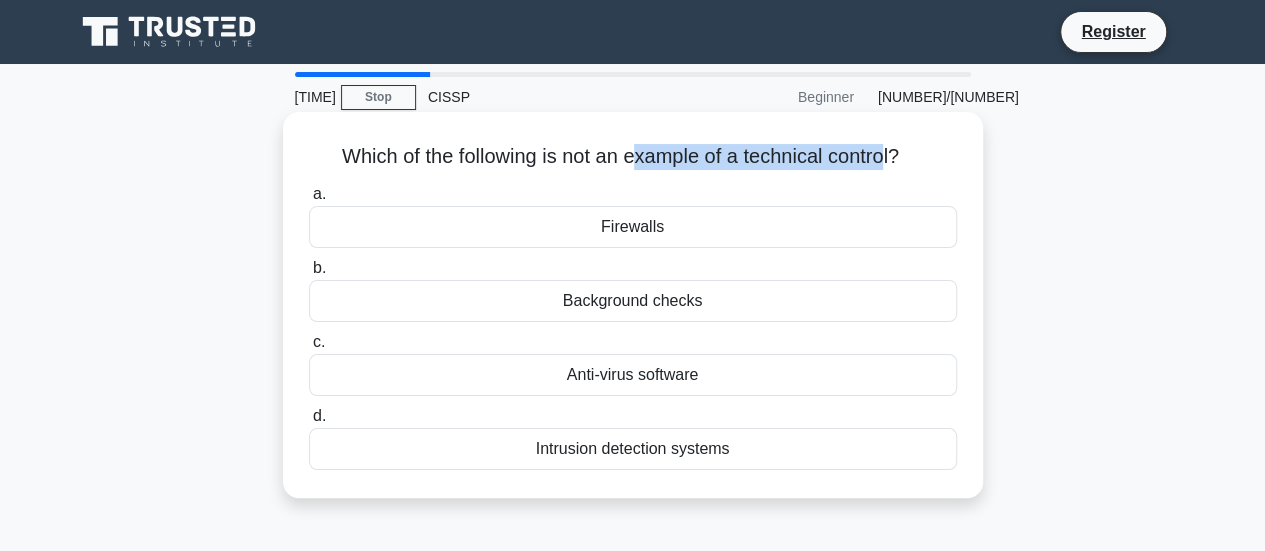 drag, startPoint x: 638, startPoint y: 155, endPoint x: 890, endPoint y: 144, distance: 252.23996 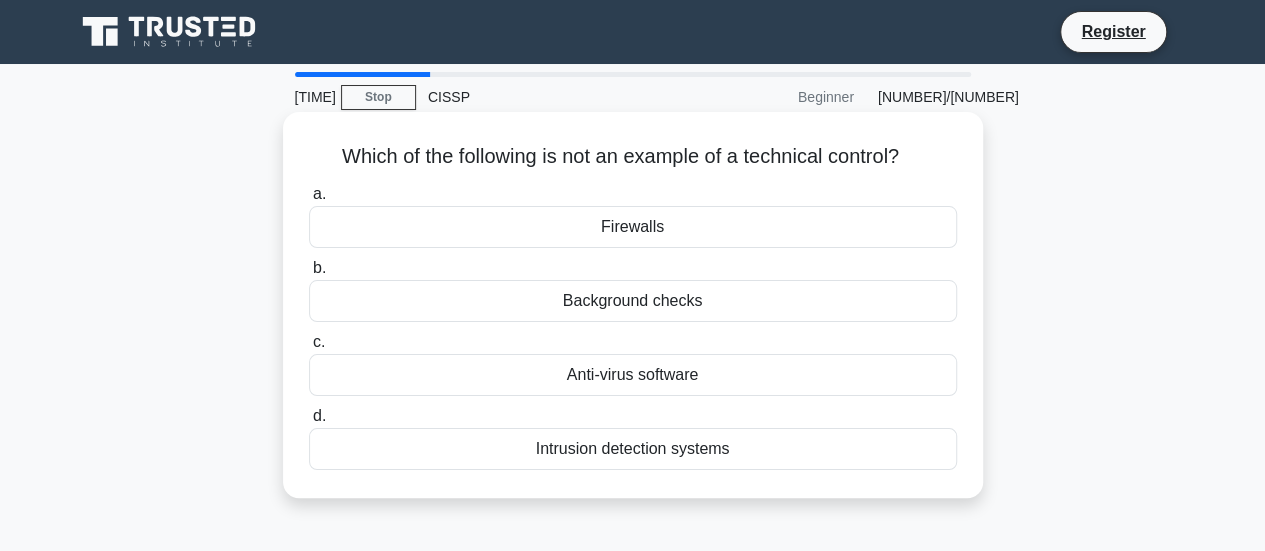 click on "Background checks" at bounding box center [633, 301] 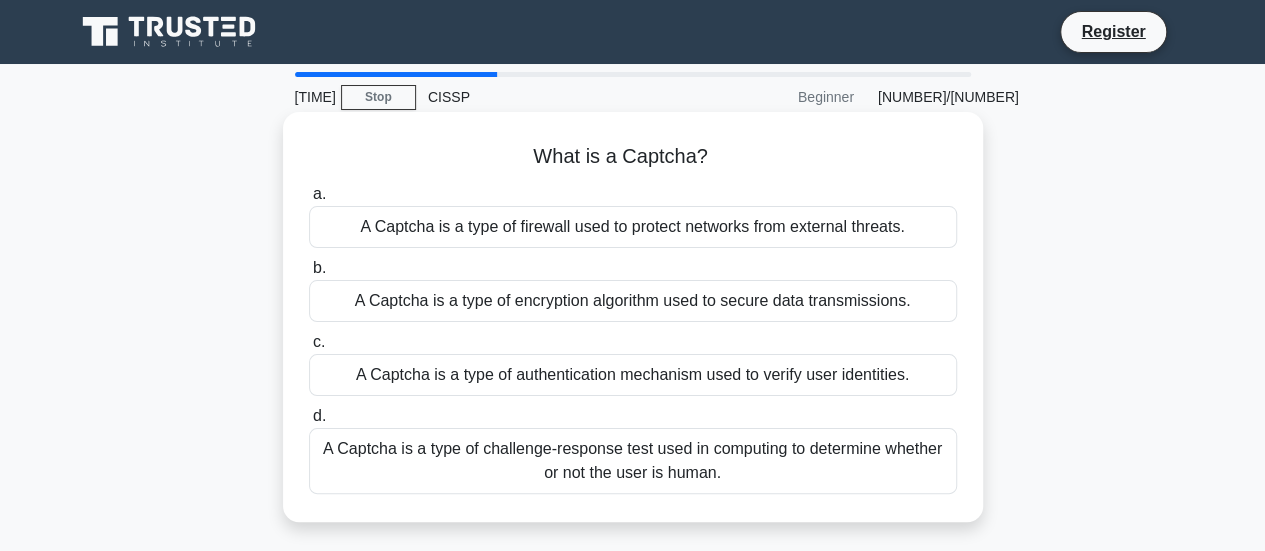 click on "A Captcha is a type of challenge-response test used in computing to determine whether or not the user is human." at bounding box center [633, 461] 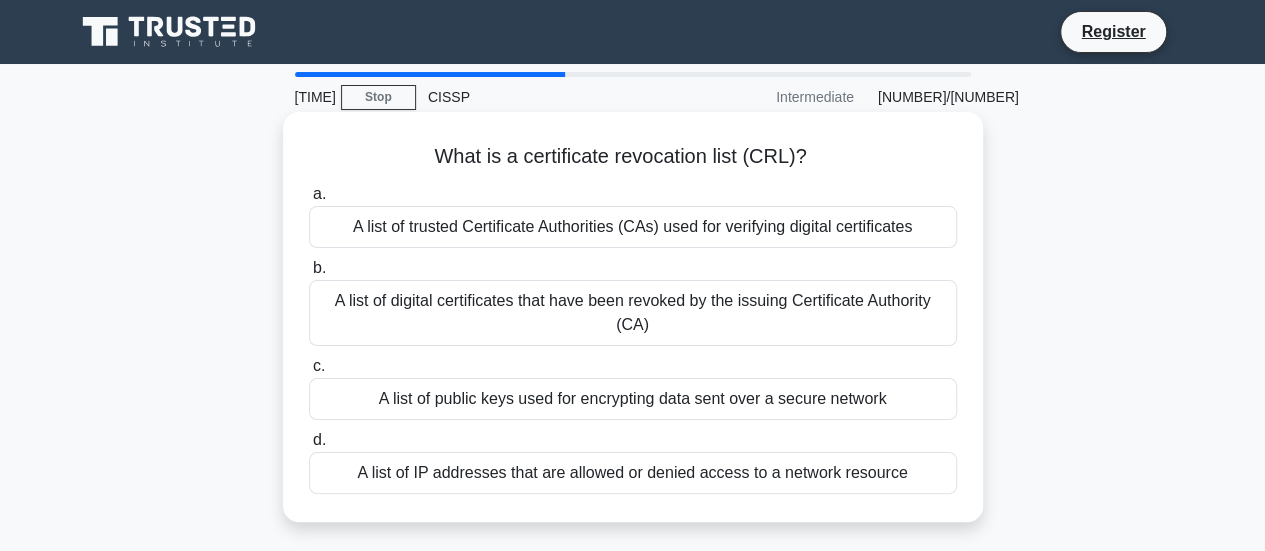 click on "A list of digital certificates that have been revoked by the issuing Certificate Authority (CA)" at bounding box center [633, 313] 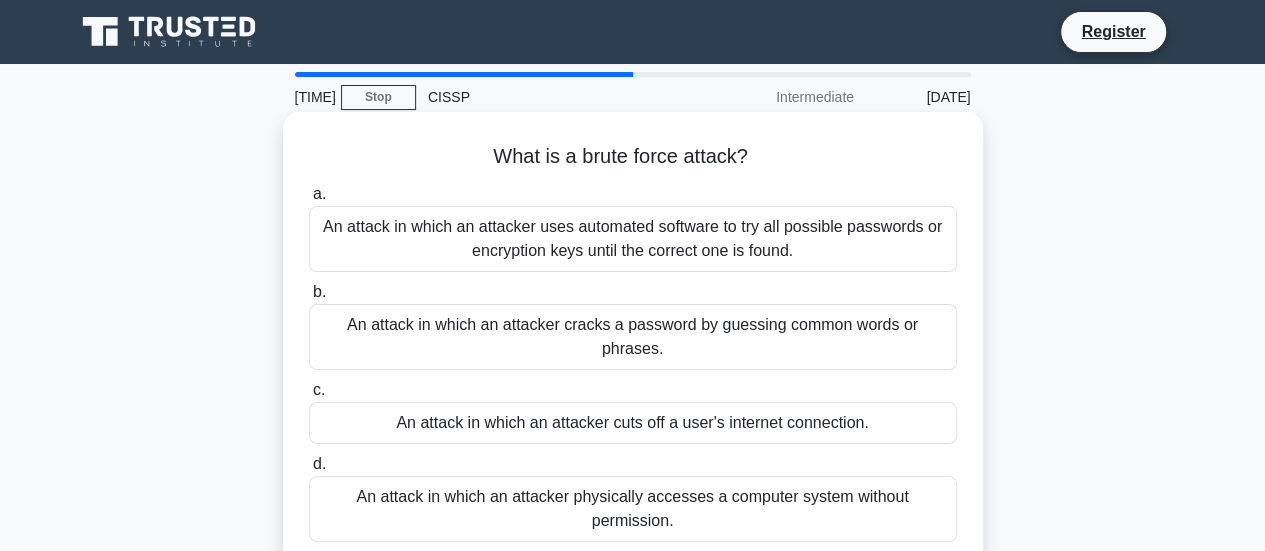 drag, startPoint x: 582, startPoint y: 162, endPoint x: 770, endPoint y: 158, distance: 188.04254 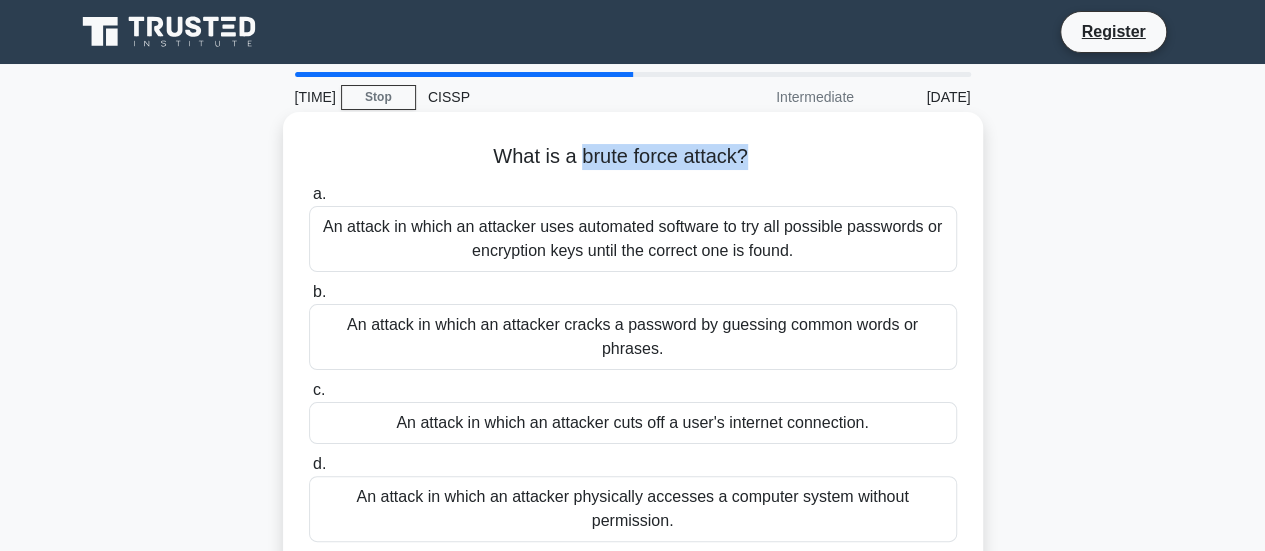 drag, startPoint x: 770, startPoint y: 158, endPoint x: 595, endPoint y: 172, distance: 175.55911 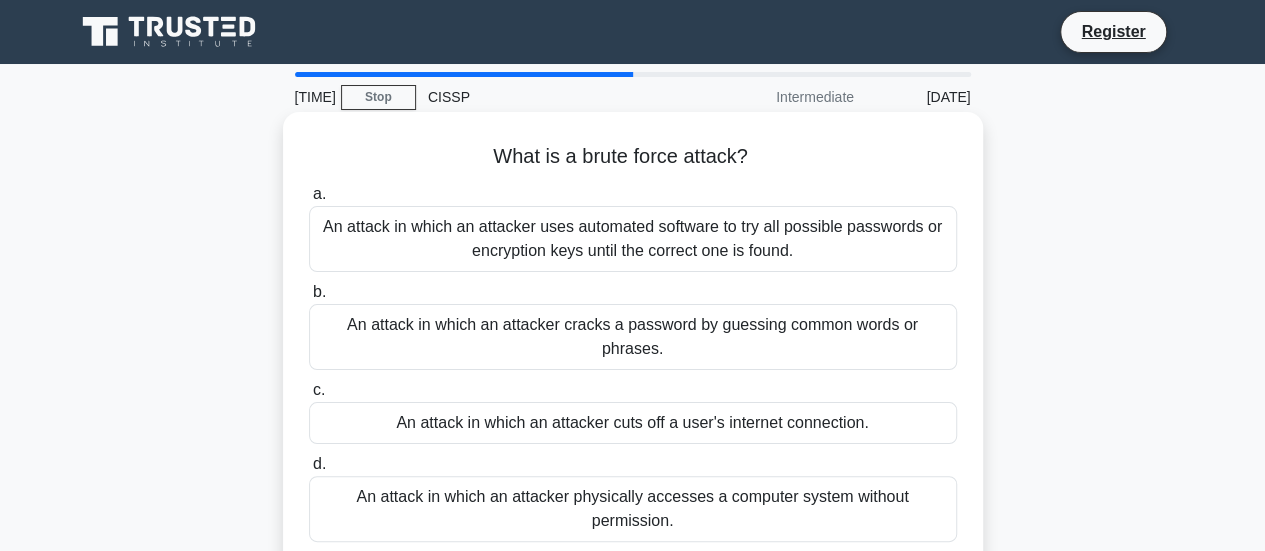click on "What is a brute force attack?
.spinner_0XTQ{transform-origin:center;animation:spinner_y6GP .75s linear infinite}@keyframes spinner_y6GP{100%{transform:rotate(360deg)}}" at bounding box center (633, 157) 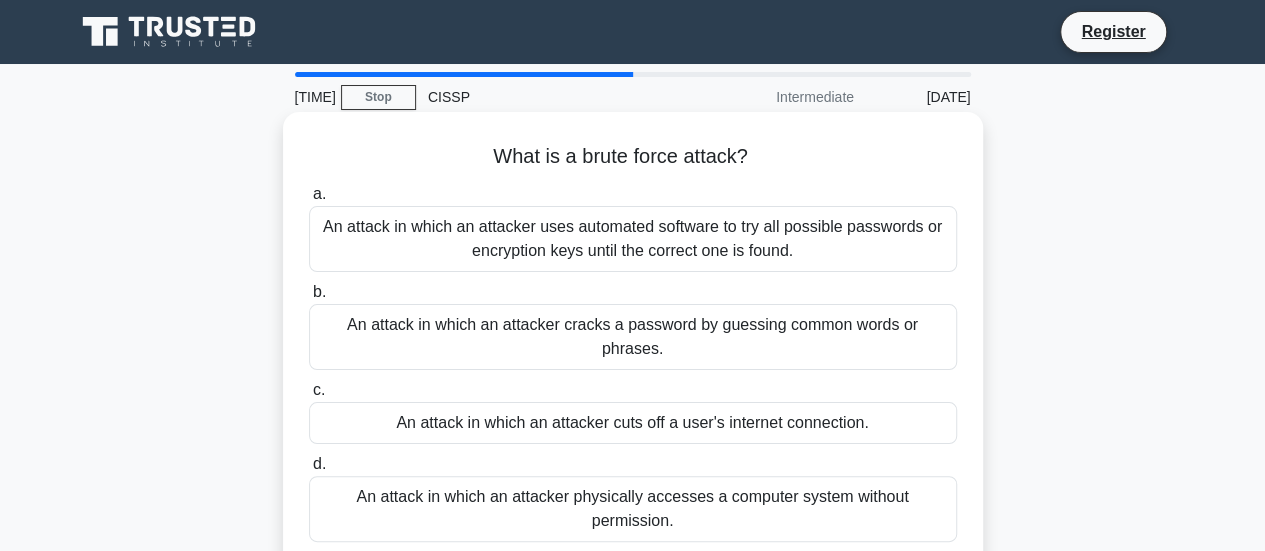 click on "What is a brute force attack?
.spinner_0XTQ{transform-origin:center;animation:spinner_y6GP .75s linear infinite}@keyframes spinner_y6GP{100%{transform:rotate(360deg)}}" at bounding box center [633, 157] 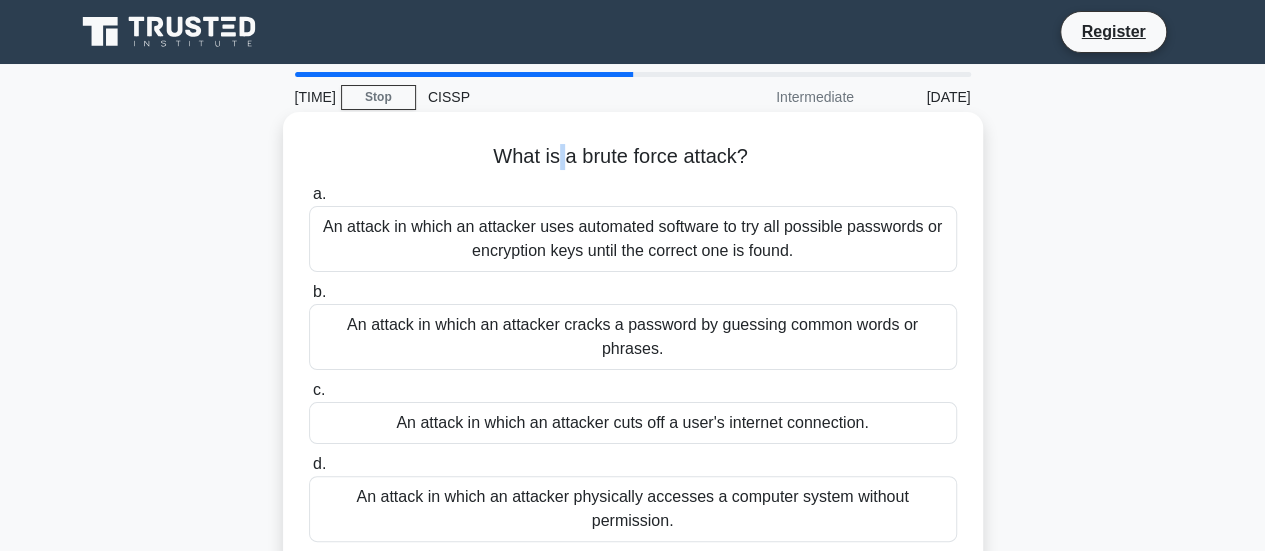 click on "What is a brute force attack?
.spinner_0XTQ{transform-origin:center;animation:spinner_y6GP .75s linear infinite}@keyframes spinner_y6GP{100%{transform:rotate(360deg)}}" at bounding box center (633, 157) 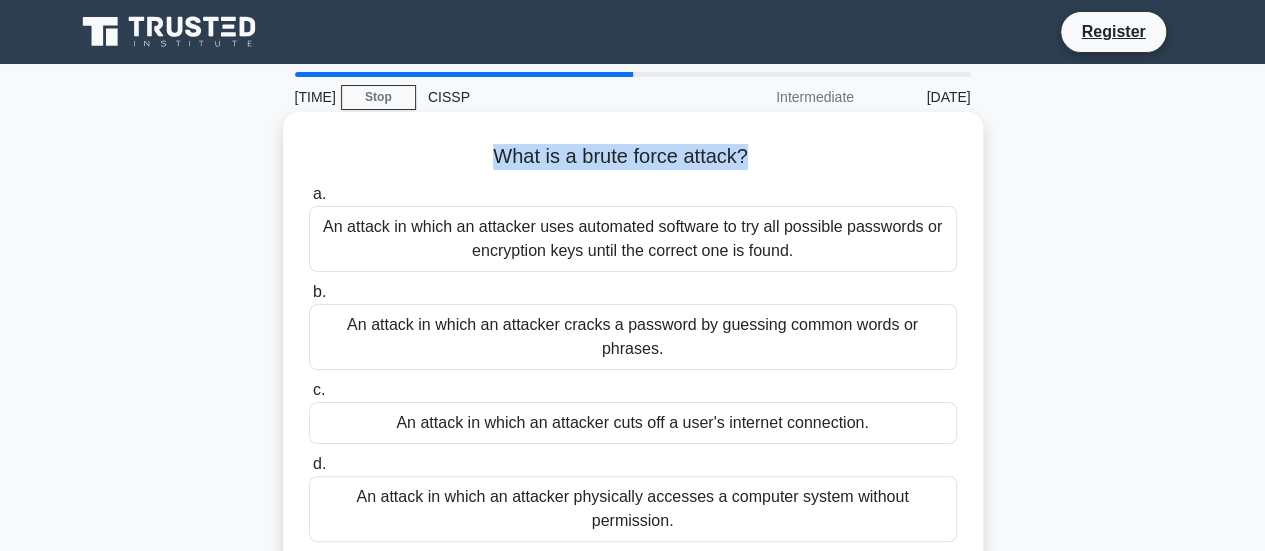 click on "What is a brute force attack?
.spinner_0XTQ{transform-origin:center;animation:spinner_y6GP .75s linear infinite}@keyframes spinner_y6GP{100%{transform:rotate(360deg)}}" at bounding box center (633, 157) 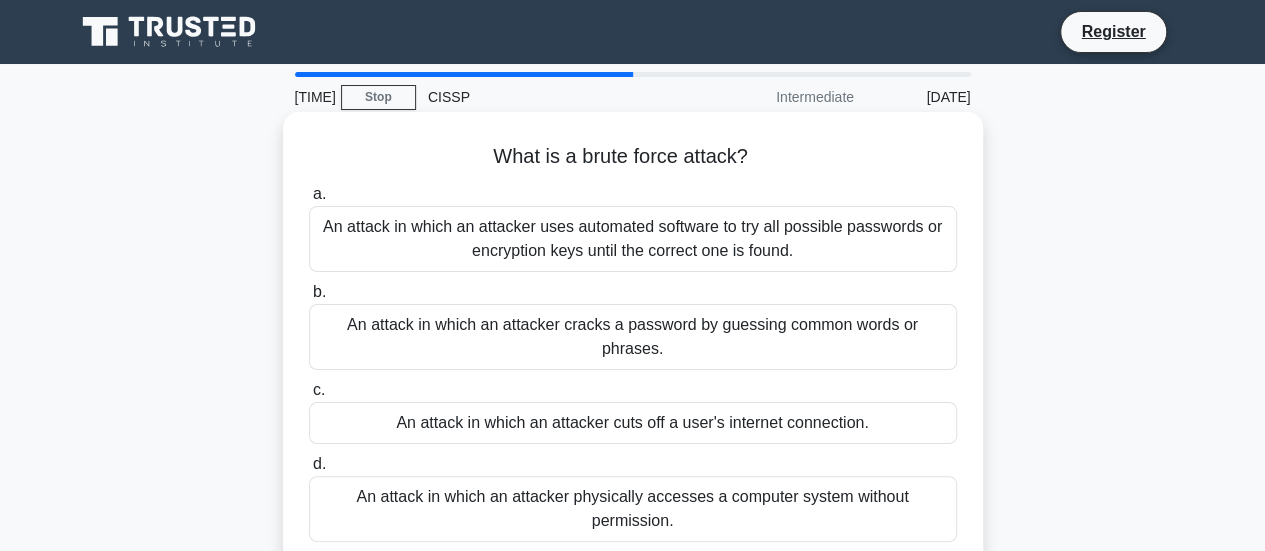 click on "What is a brute force attack?
.spinner_0XTQ{transform-origin:center;animation:spinner_y6GP .75s linear infinite}@keyframes spinner_y6GP{100%{transform:rotate(360deg)}}" at bounding box center (633, 157) 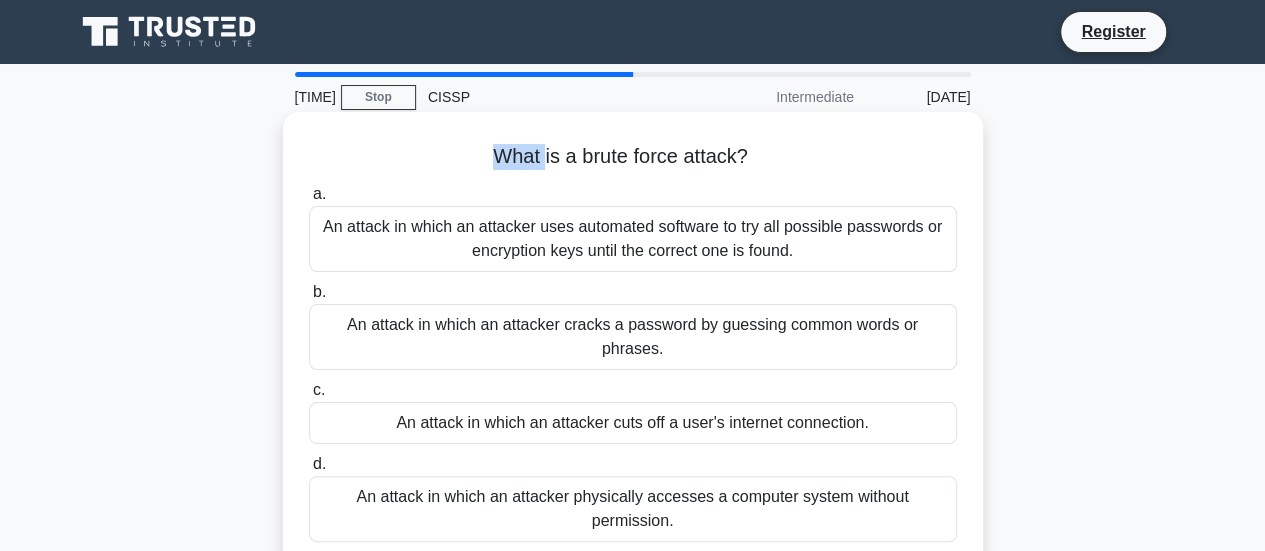 click on "What is a brute force attack?
.spinner_0XTQ{transform-origin:center;animation:spinner_y6GP .75s linear infinite}@keyframes spinner_y6GP{100%{transform:rotate(360deg)}}" at bounding box center (633, 157) 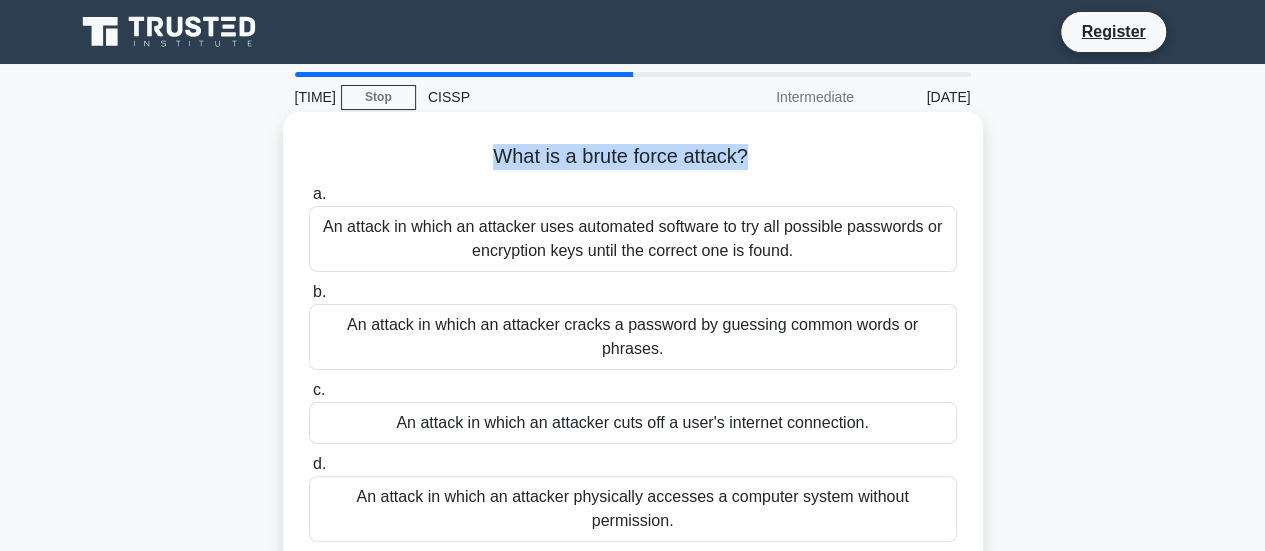 click on "What is a brute force attack?
.spinner_0XTQ{transform-origin:center;animation:spinner_y6GP .75s linear infinite}@keyframes spinner_y6GP{100%{transform:rotate(360deg)}}" at bounding box center (633, 157) 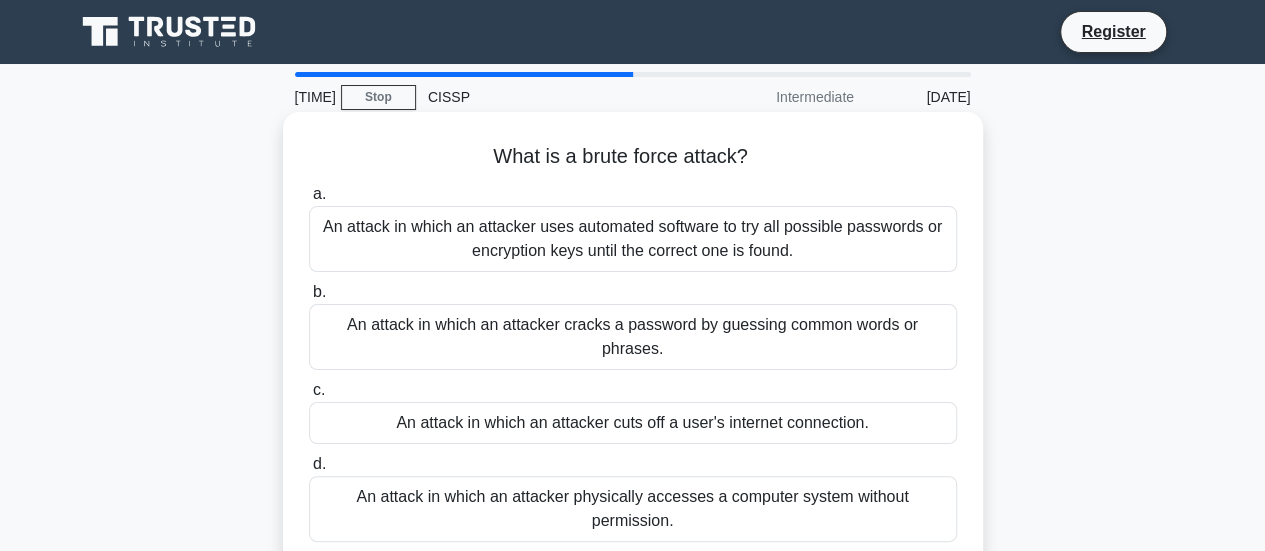 click on "An attack in which an attacker uses automated software to try all possible passwords or encryption keys until the correct one is found." at bounding box center [633, 239] 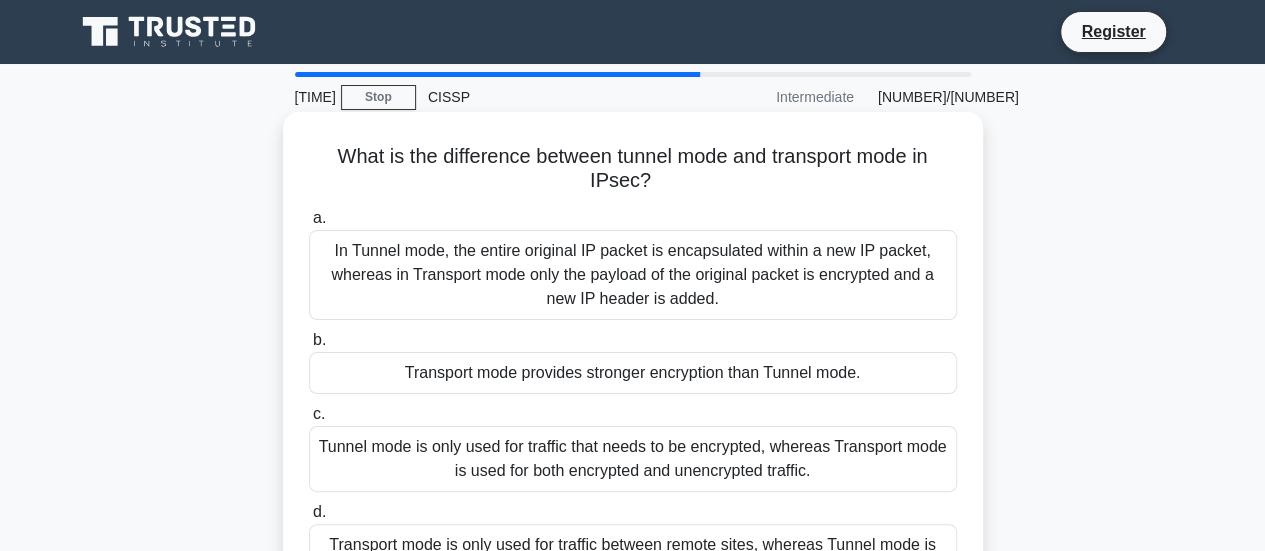 drag, startPoint x: 642, startPoint y: 161, endPoint x: 655, endPoint y: 183, distance: 25.553865 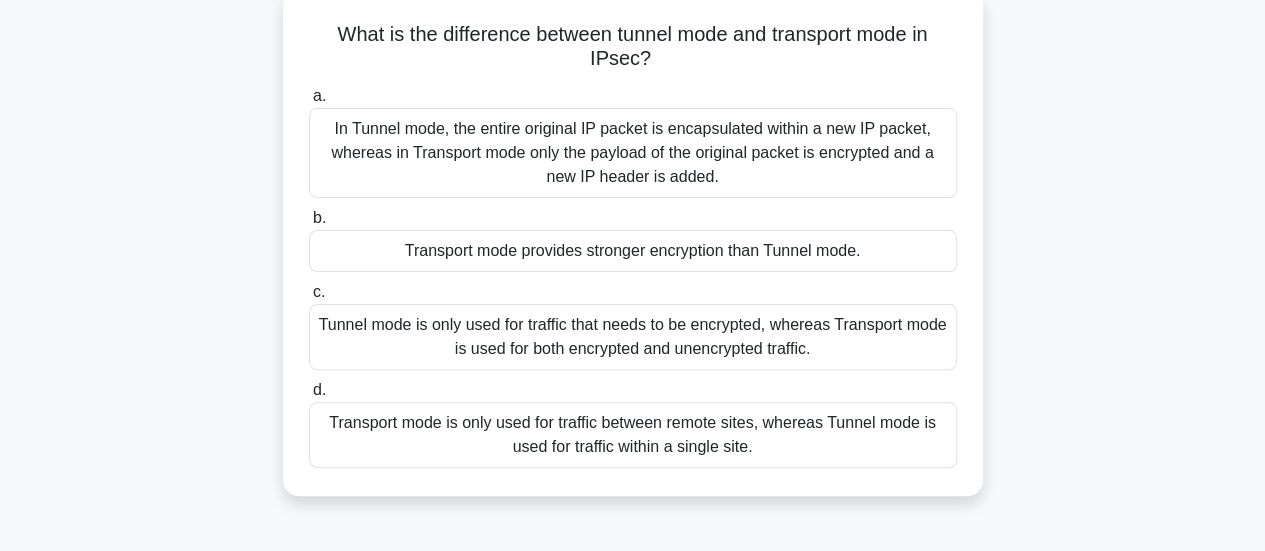 scroll, scrollTop: 48, scrollLeft: 0, axis: vertical 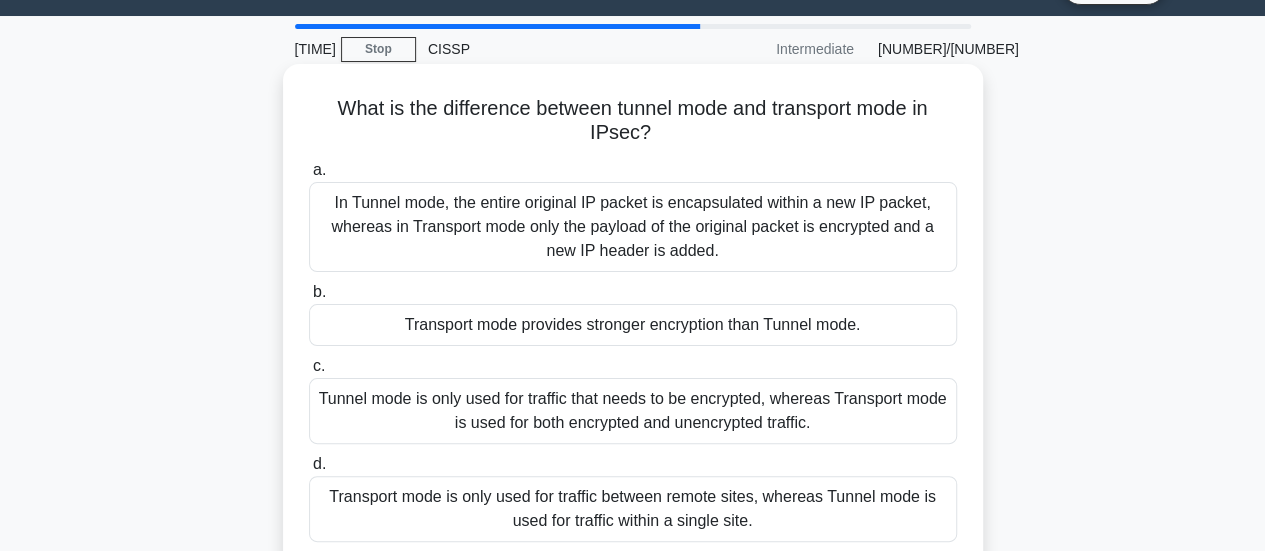 drag, startPoint x: 617, startPoint y: 123, endPoint x: 660, endPoint y: 137, distance: 45.221676 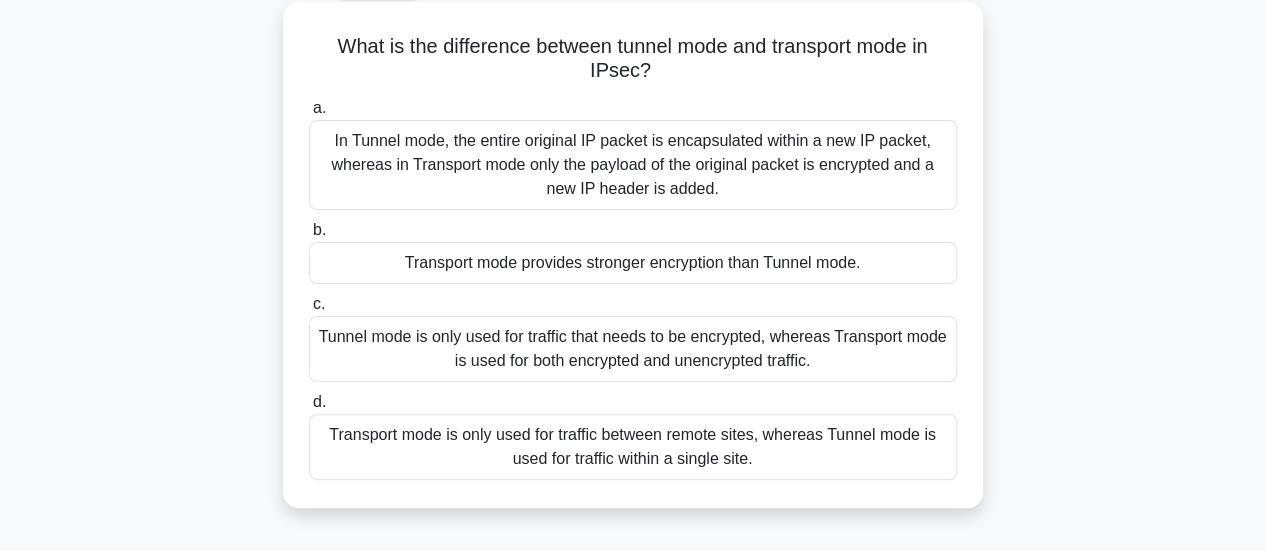 scroll, scrollTop: 109, scrollLeft: 0, axis: vertical 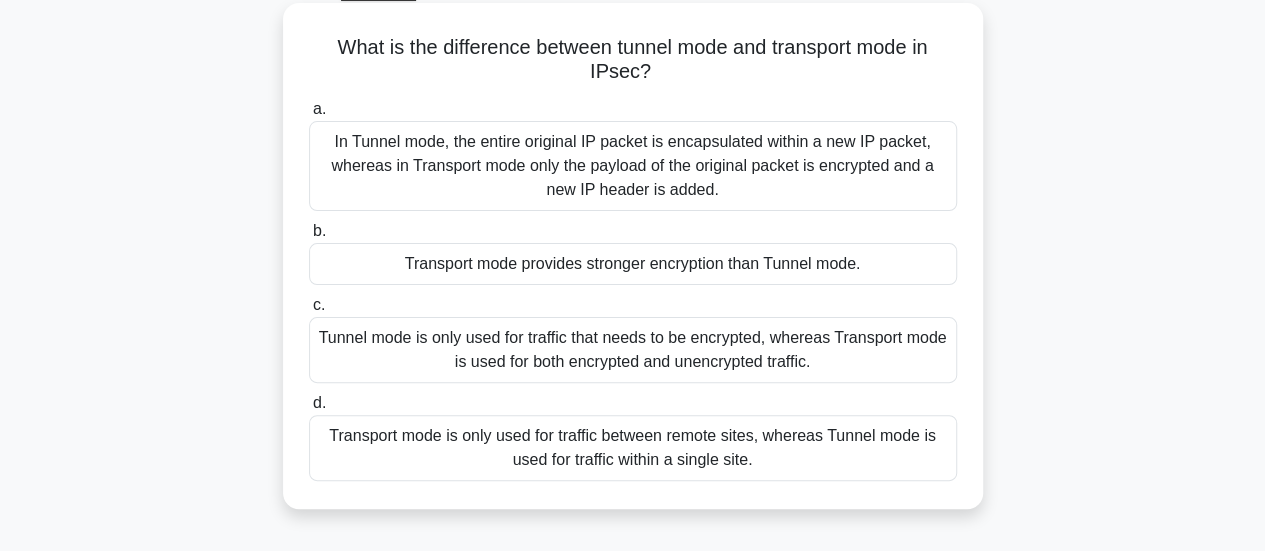 click on "In Tunnel mode, the entire original IP packet is encapsulated within a new IP packet, whereas in Transport mode only the payload of the original packet is encrypted and a new IP header is added." at bounding box center [633, 166] 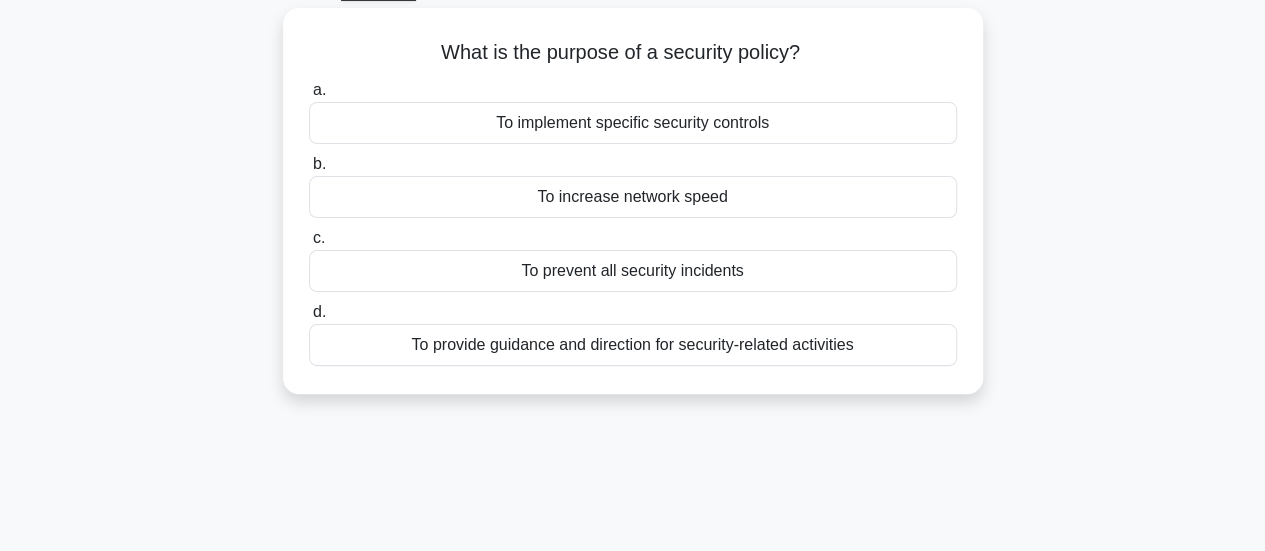 scroll, scrollTop: 0, scrollLeft: 0, axis: both 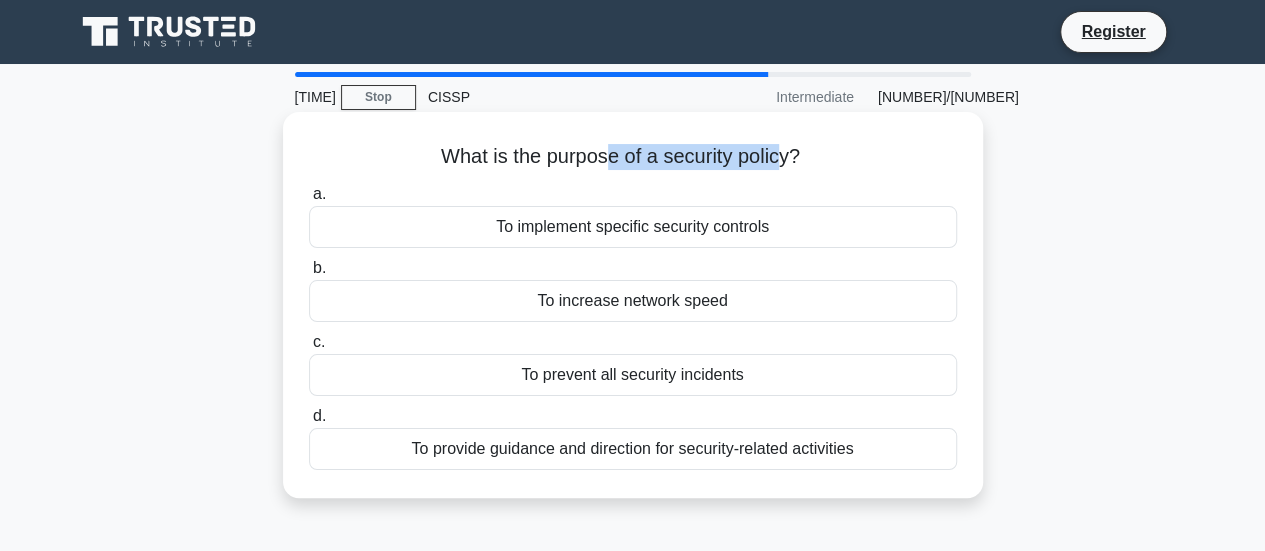 drag, startPoint x: 604, startPoint y: 156, endPoint x: 784, endPoint y: 151, distance: 180.06943 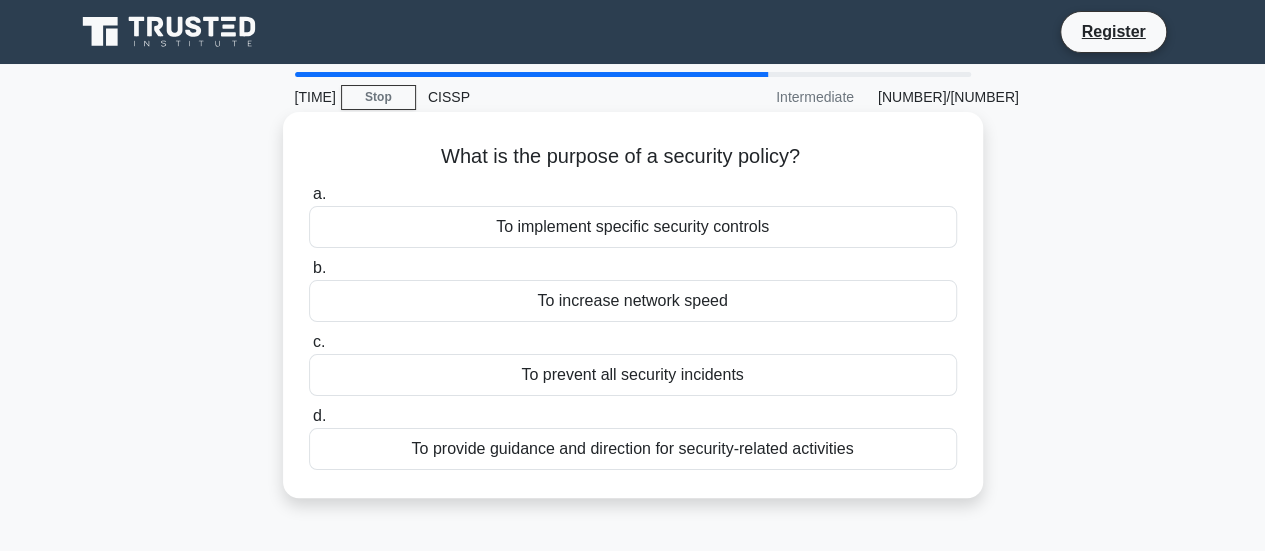 click on "To implement specific security controls" at bounding box center (633, 227) 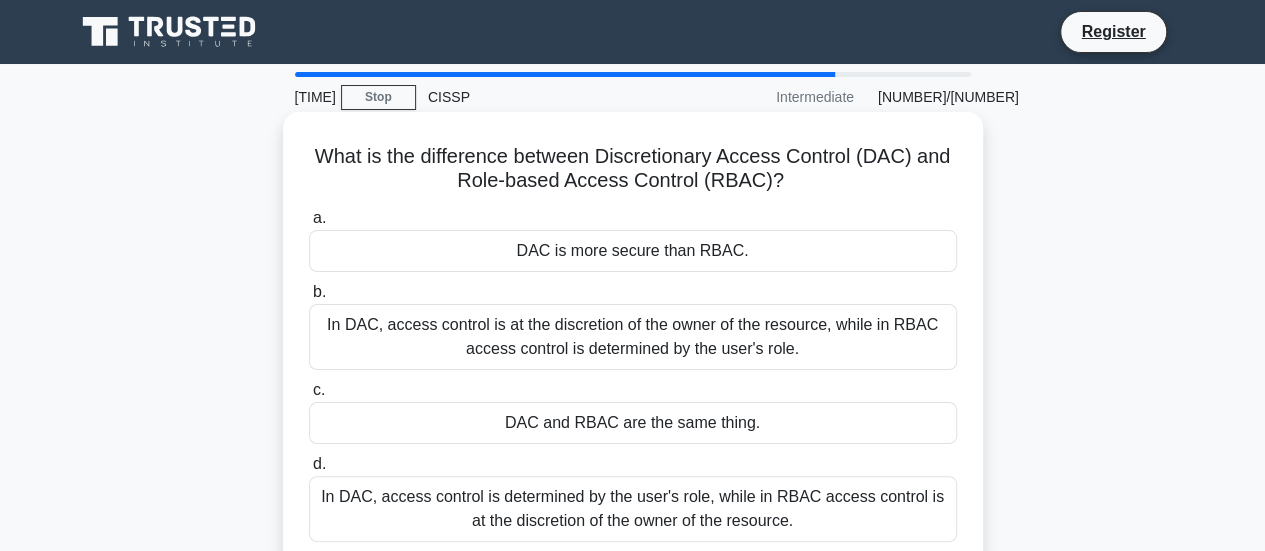 drag, startPoint x: 552, startPoint y: 159, endPoint x: 804, endPoint y: 179, distance: 252.7924 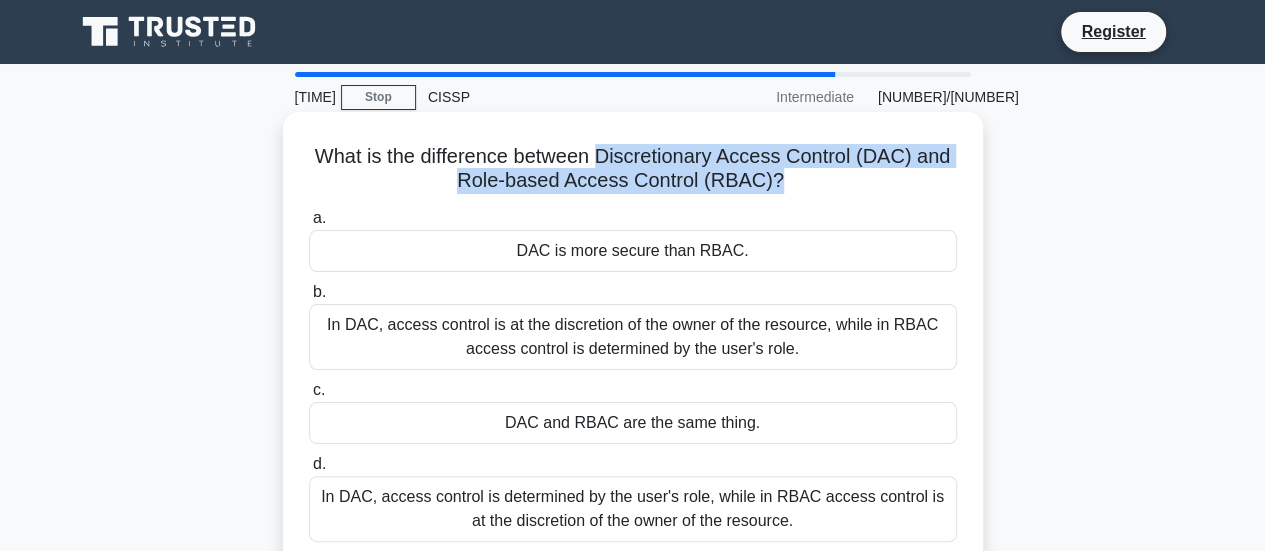 drag, startPoint x: 804, startPoint y: 179, endPoint x: 632, endPoint y: 155, distance: 173.66635 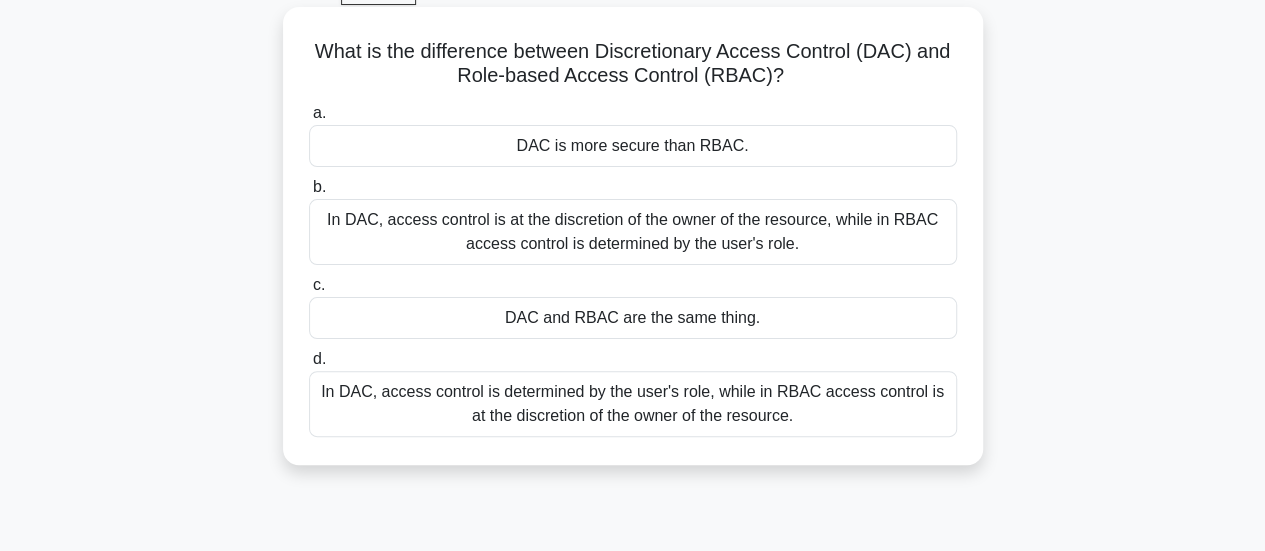 scroll, scrollTop: 123, scrollLeft: 0, axis: vertical 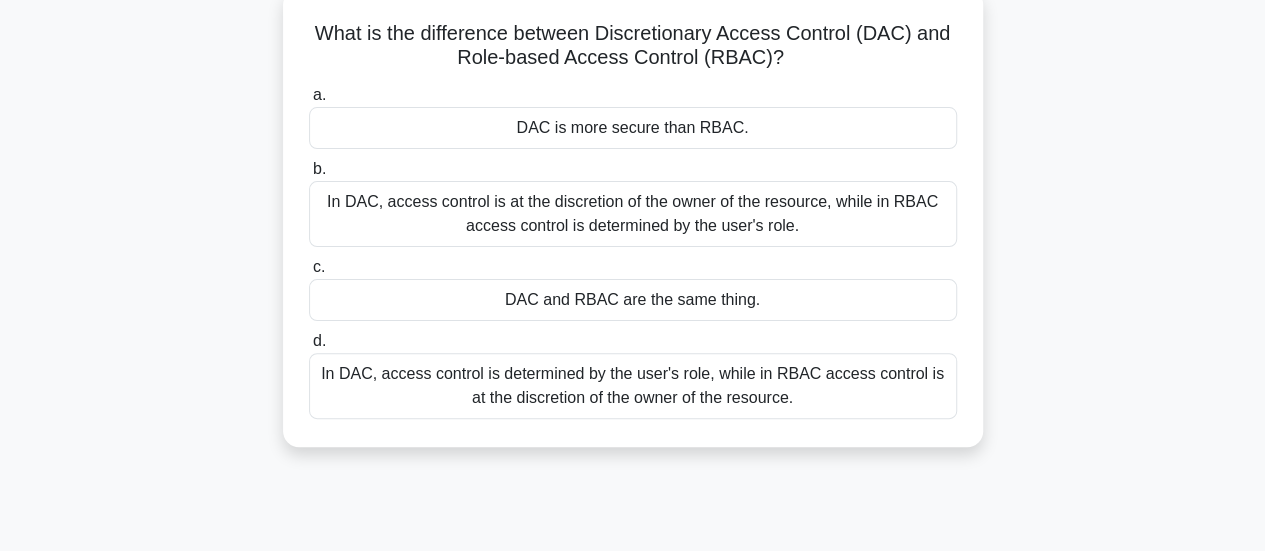click on "In DAC, access control is at the discretion of the owner of the resource, while in RBAC access control is determined by the user's role." at bounding box center (633, 214) 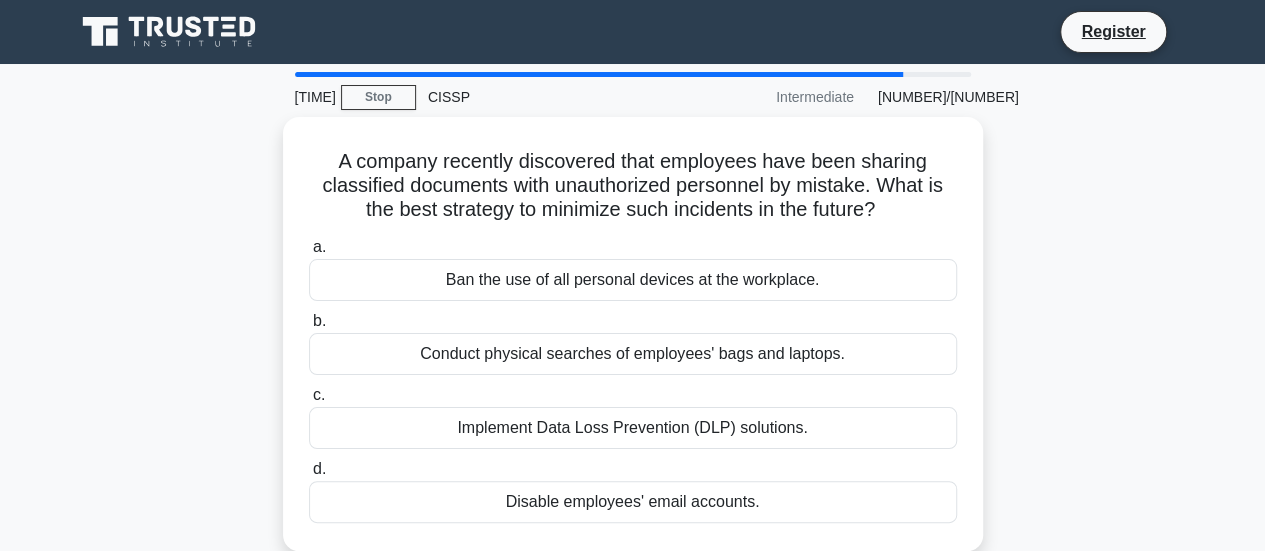 scroll, scrollTop: 0, scrollLeft: 0, axis: both 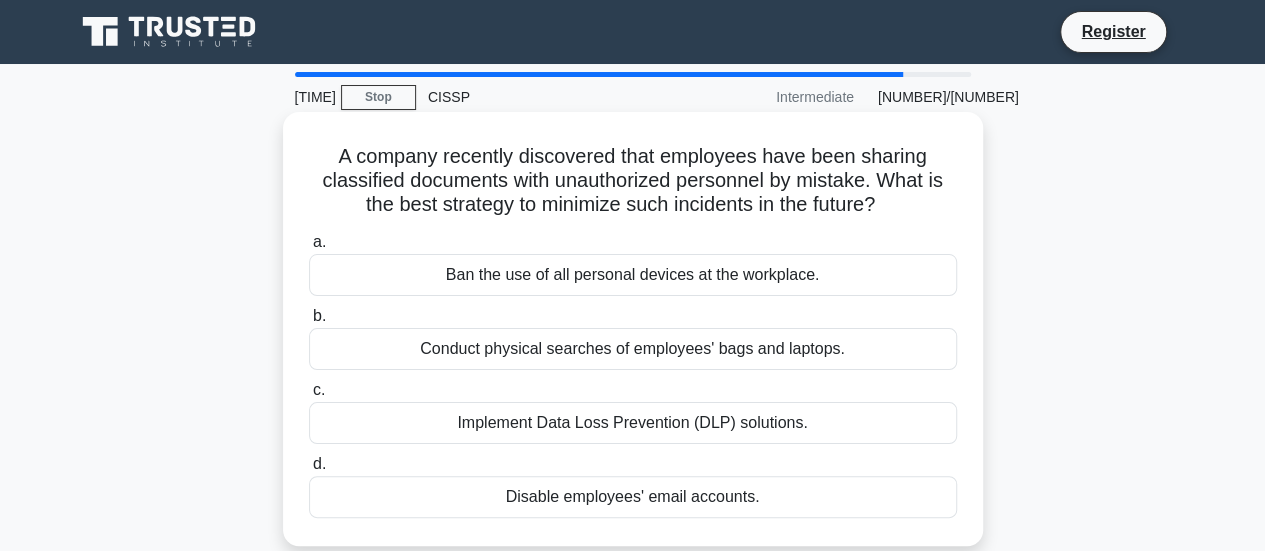 drag, startPoint x: 567, startPoint y: 158, endPoint x: 976, endPoint y: 213, distance: 412.6815 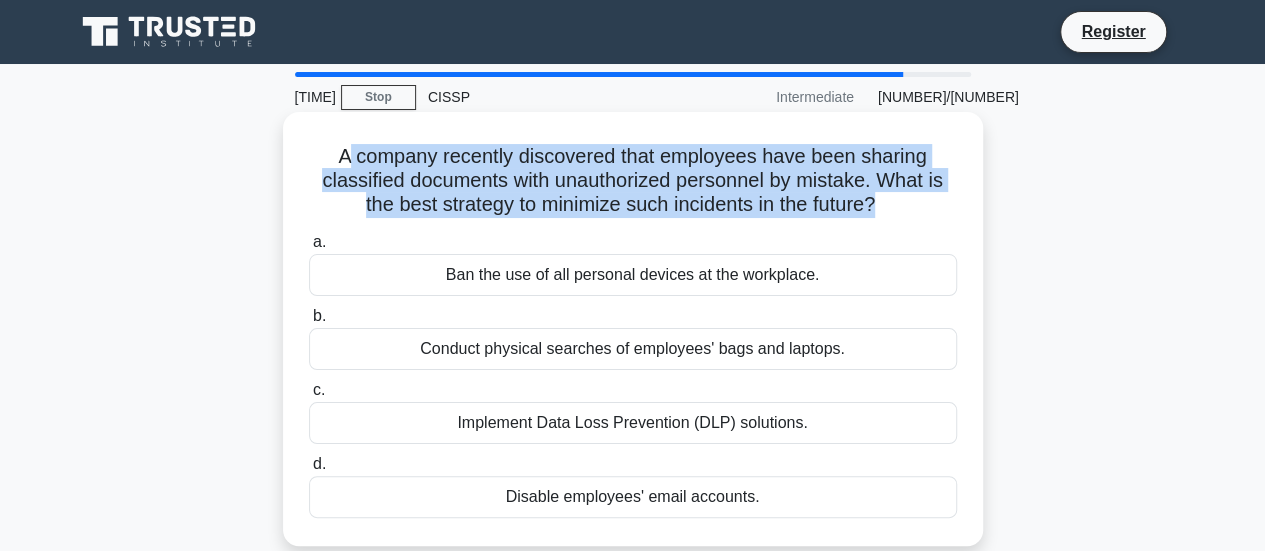 drag, startPoint x: 340, startPoint y: 150, endPoint x: 920, endPoint y: 206, distance: 582.6972 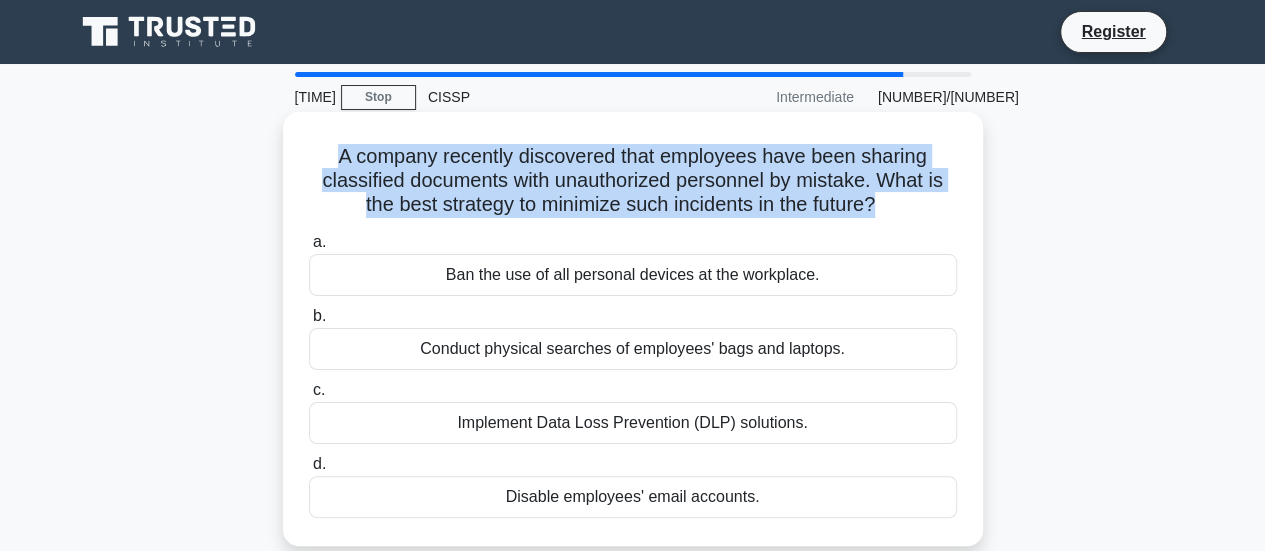 drag, startPoint x: 920, startPoint y: 206, endPoint x: 321, endPoint y: 159, distance: 600.84106 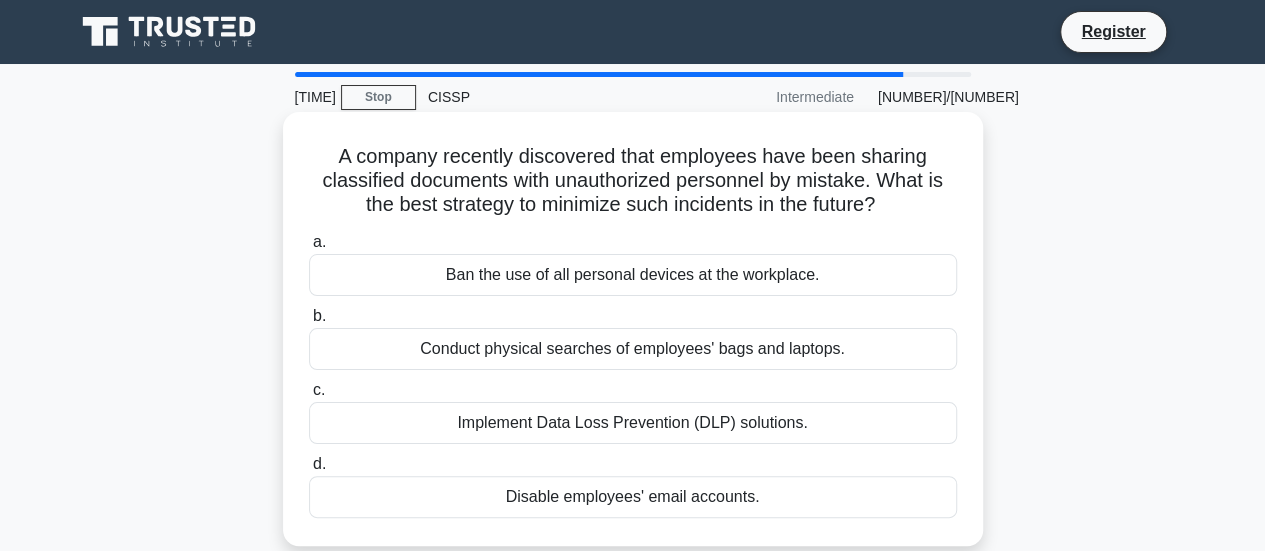 click on "Implement Data Loss Prevention (DLP) solutions." at bounding box center (633, 423) 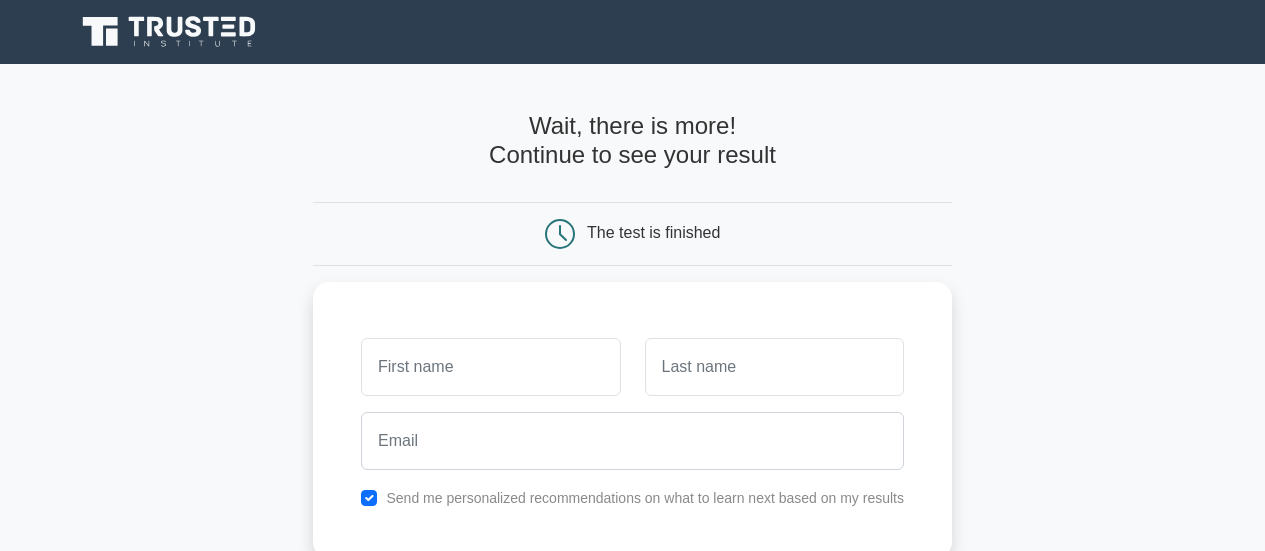 scroll, scrollTop: 0, scrollLeft: 0, axis: both 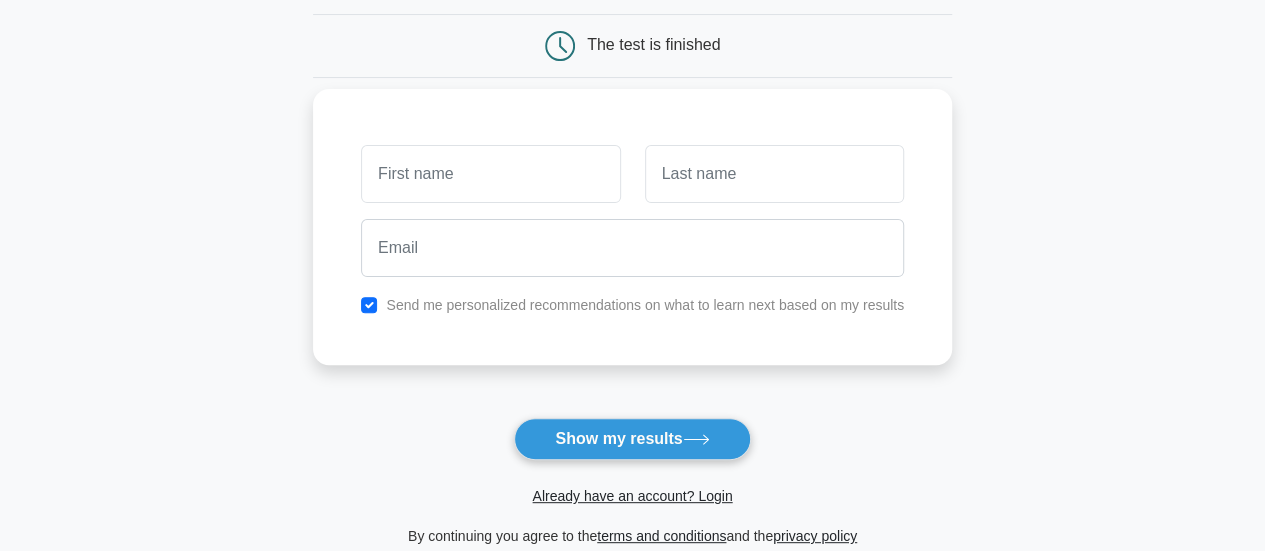 click on "Send me personalized recommendations on what to learn next based on my results" at bounding box center (645, 305) 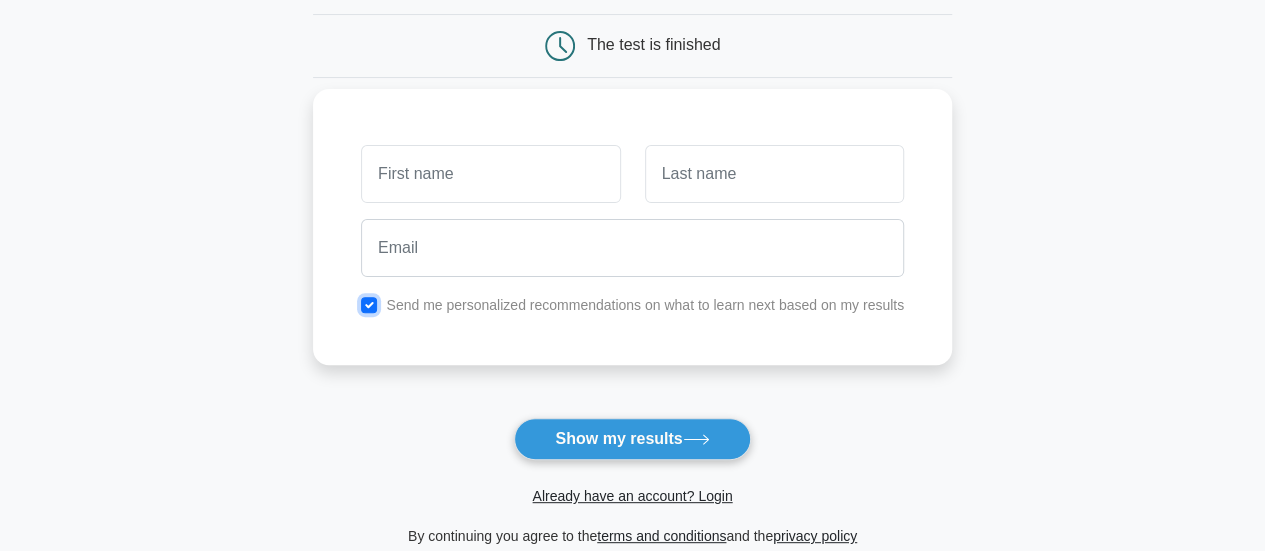 click at bounding box center [369, 305] 